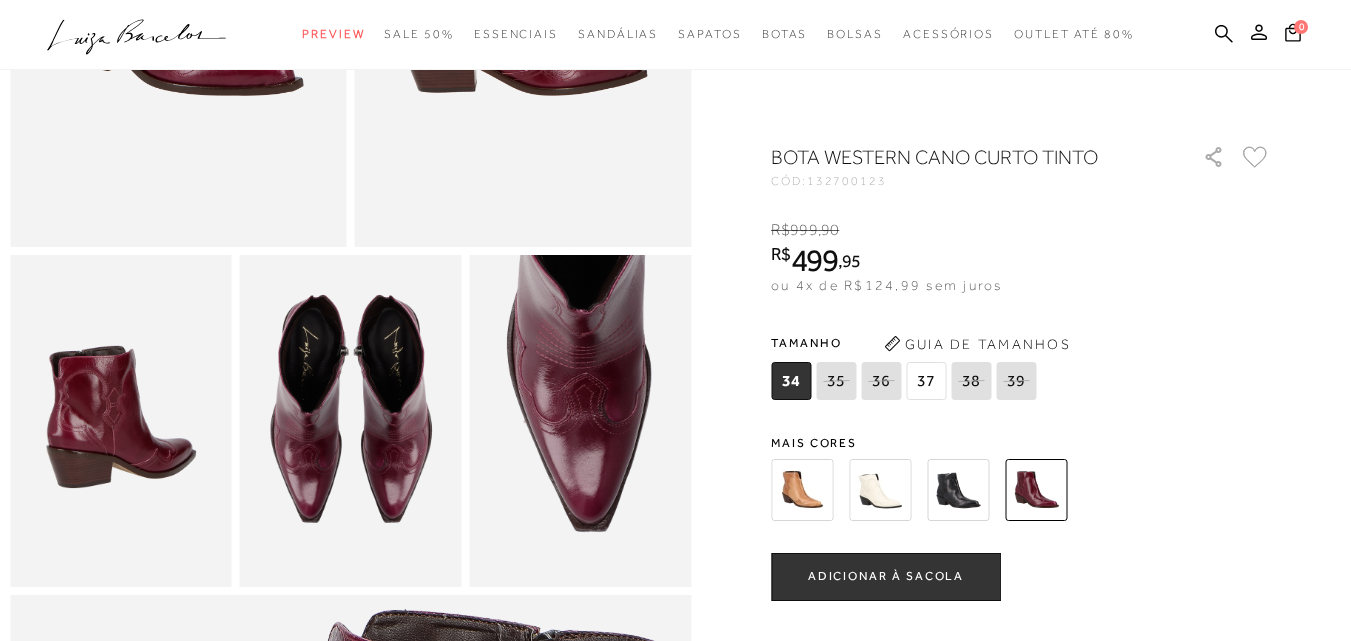 scroll, scrollTop: 400, scrollLeft: 0, axis: vertical 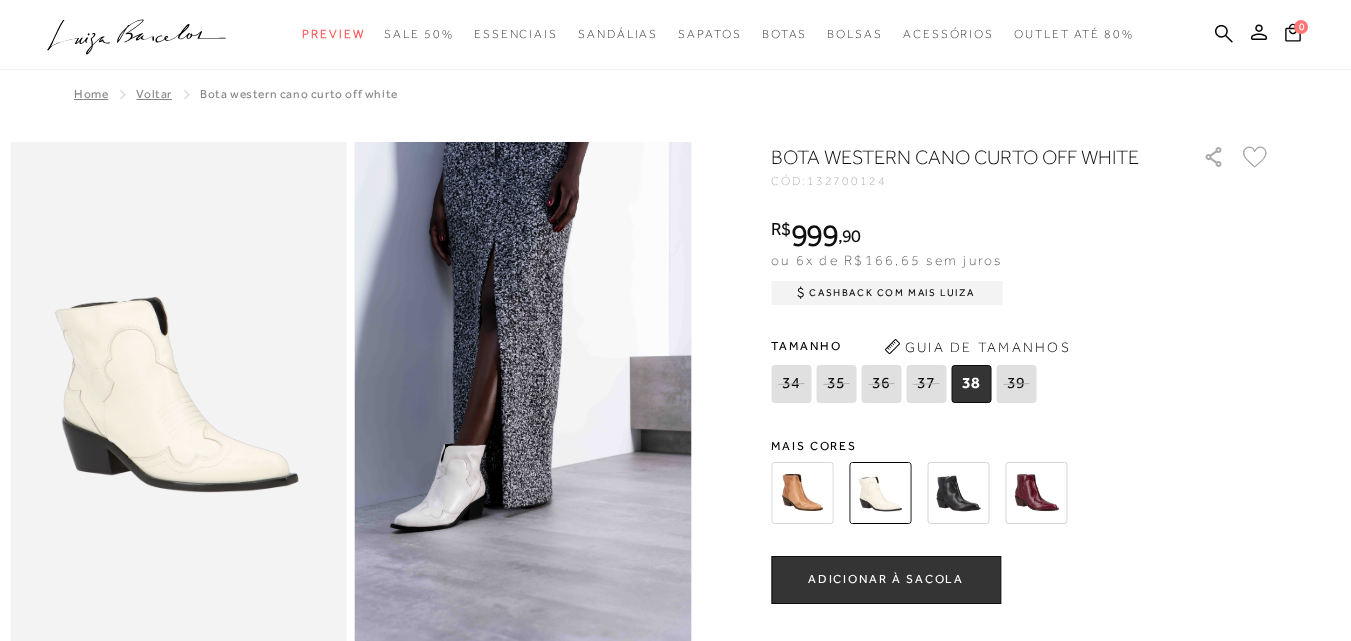 click at bounding box center (802, 493) 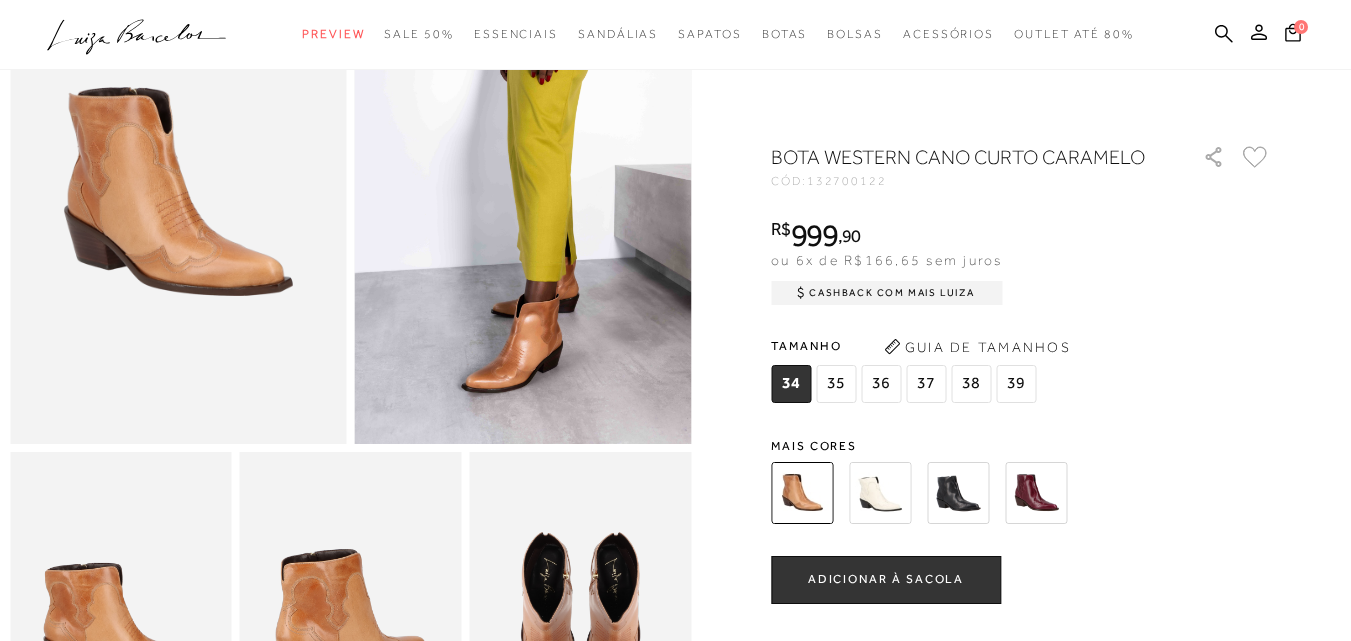 scroll, scrollTop: 200, scrollLeft: 0, axis: vertical 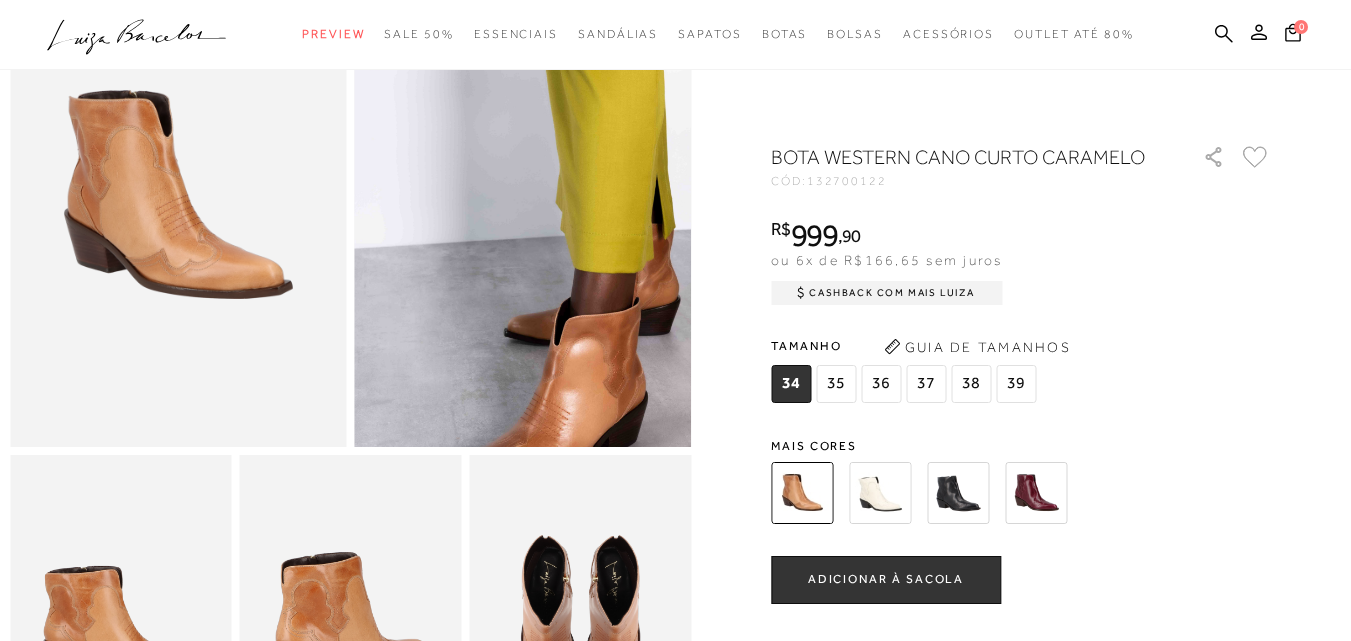 click at bounding box center (567, 93) 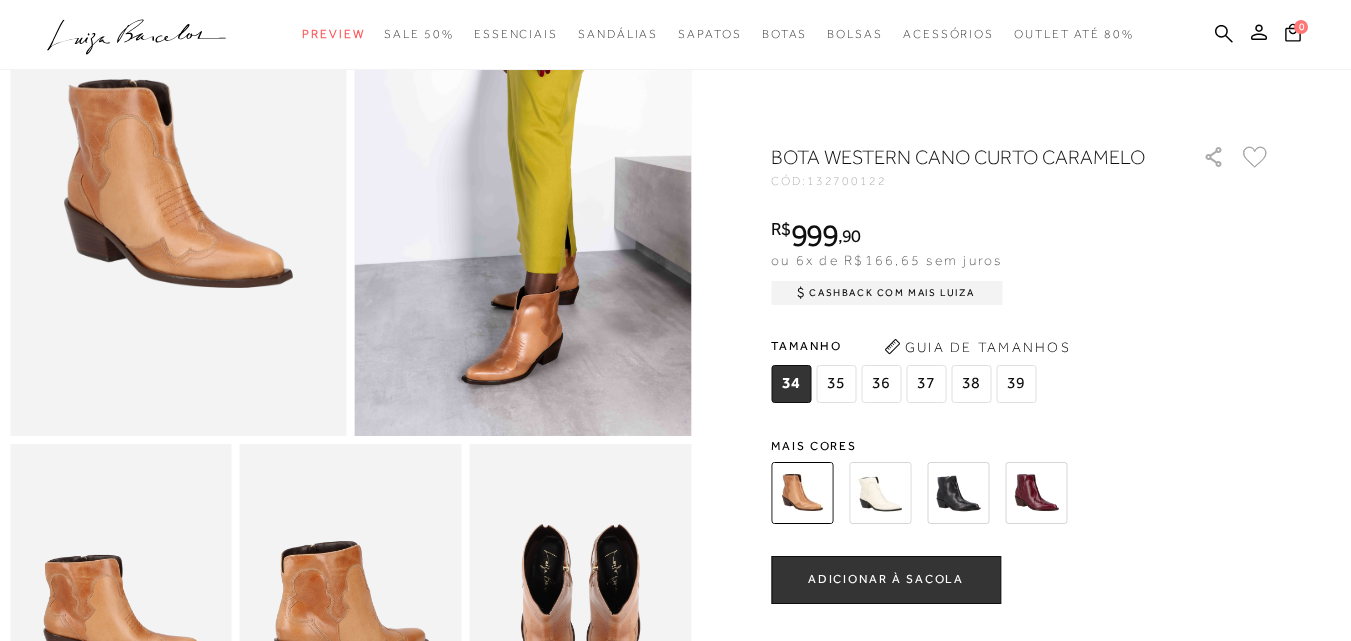 scroll, scrollTop: 200, scrollLeft: 0, axis: vertical 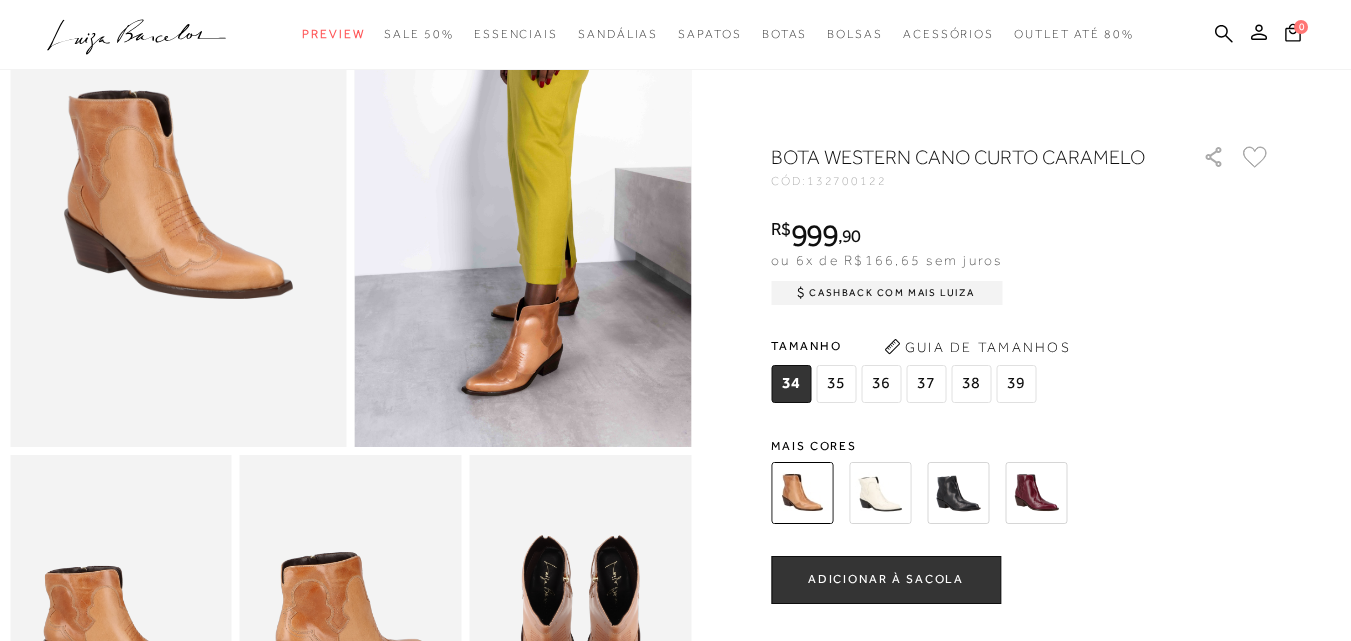 click at bounding box center [1036, 493] 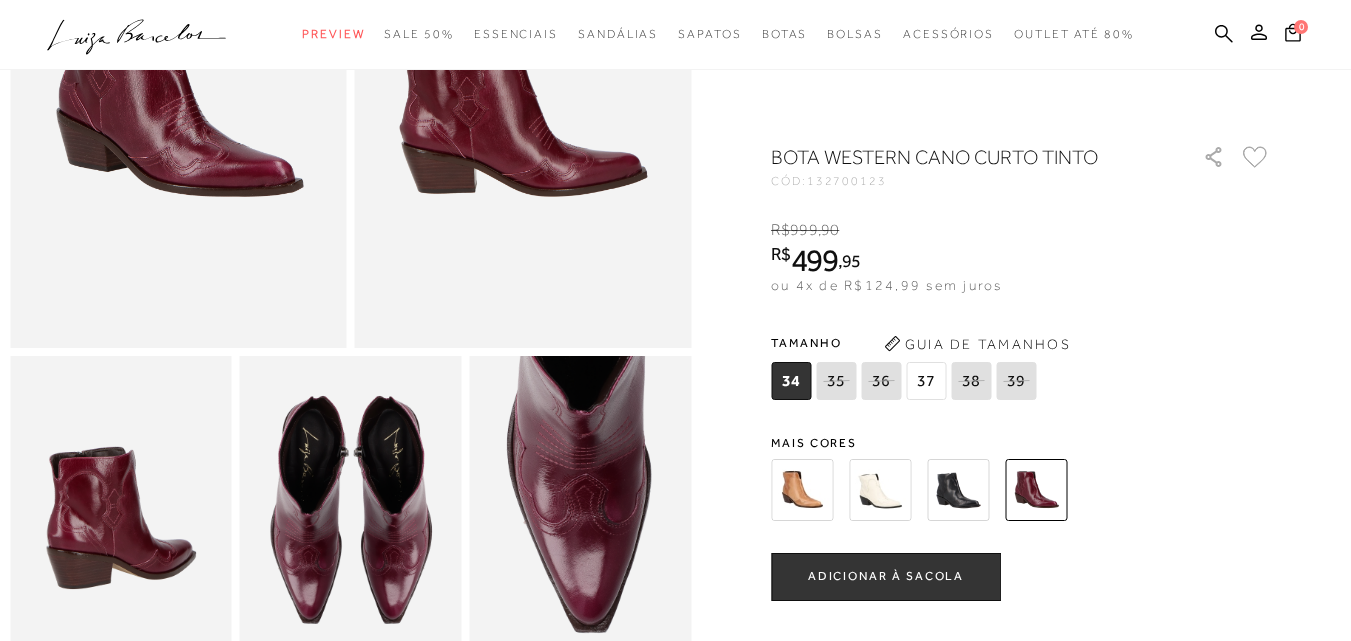 scroll, scrollTop: 300, scrollLeft: 0, axis: vertical 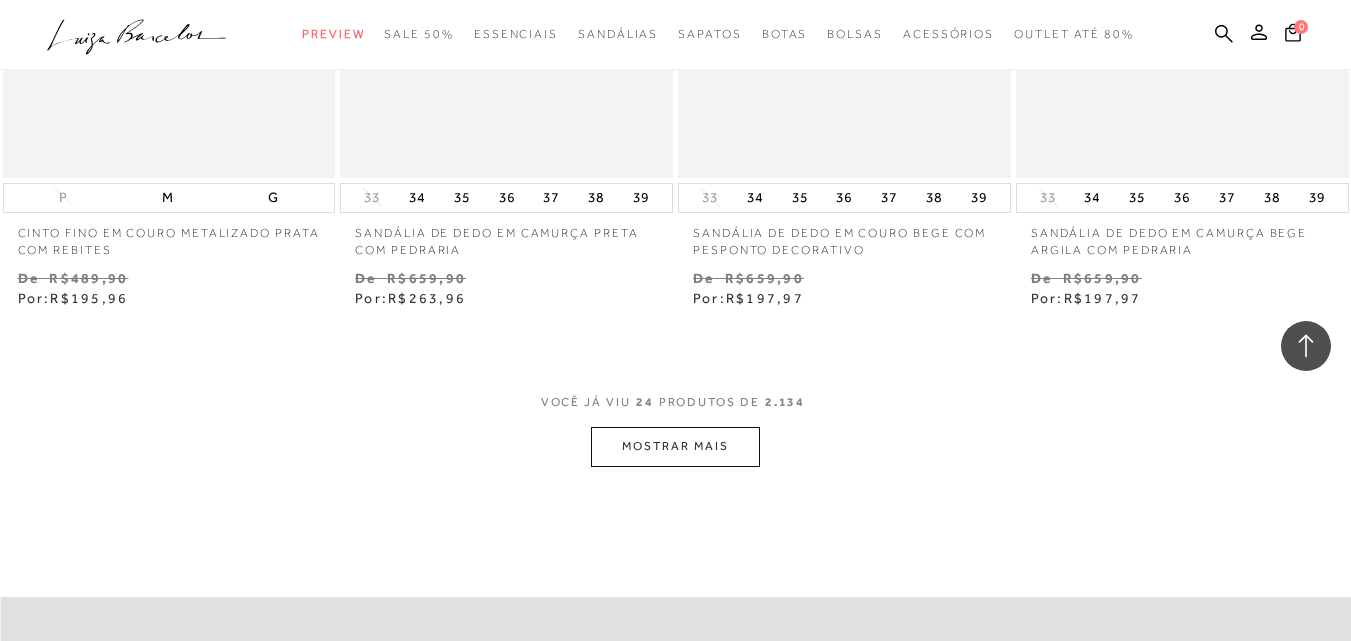 click on "MOSTRAR MAIS" at bounding box center [675, 446] 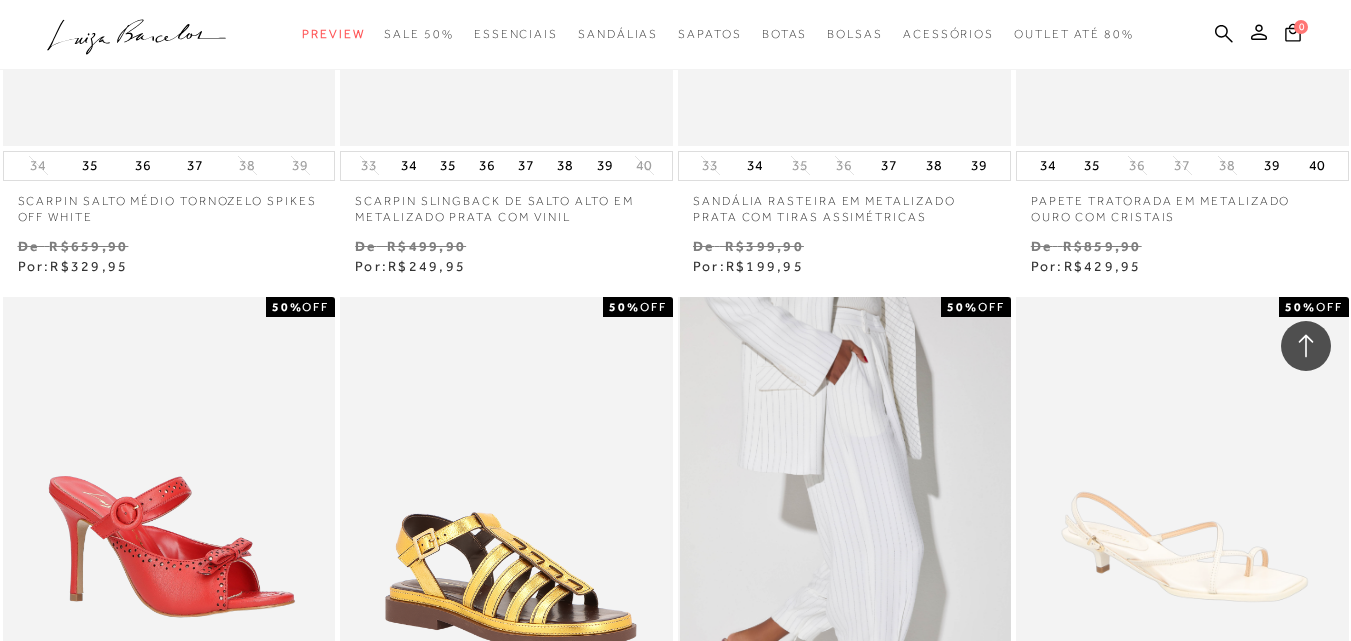 scroll, scrollTop: 6146, scrollLeft: 0, axis: vertical 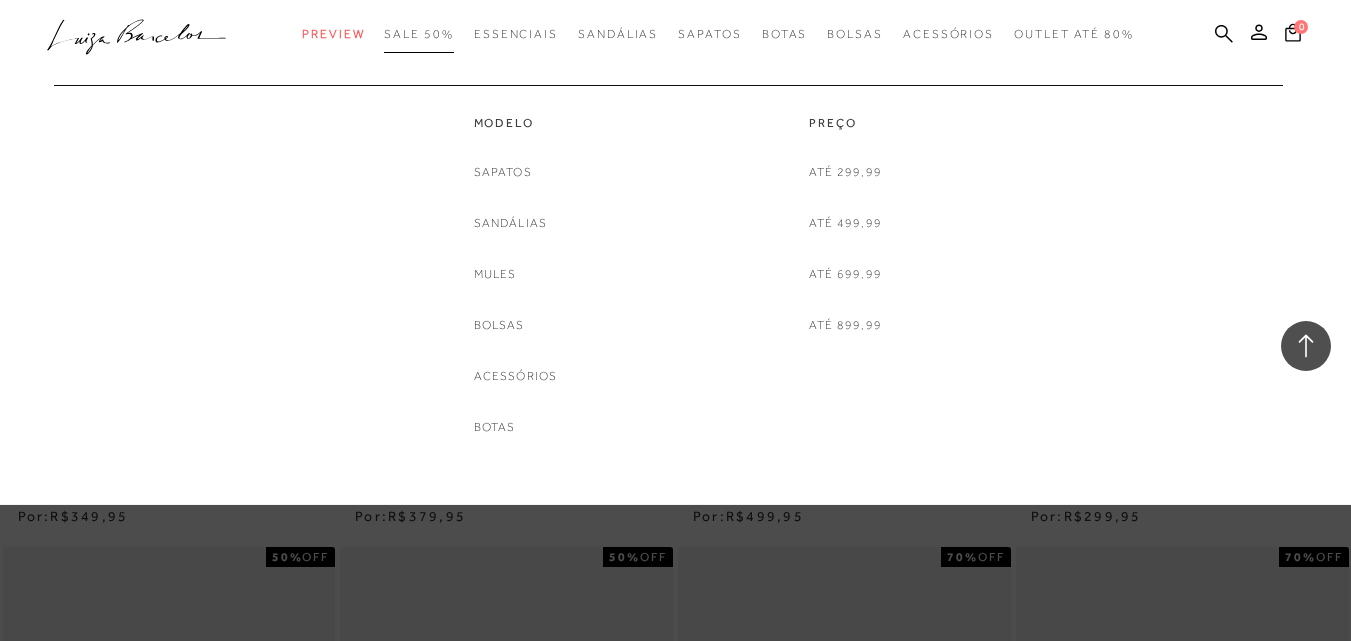 click on "SALE 50%" at bounding box center [418, 34] 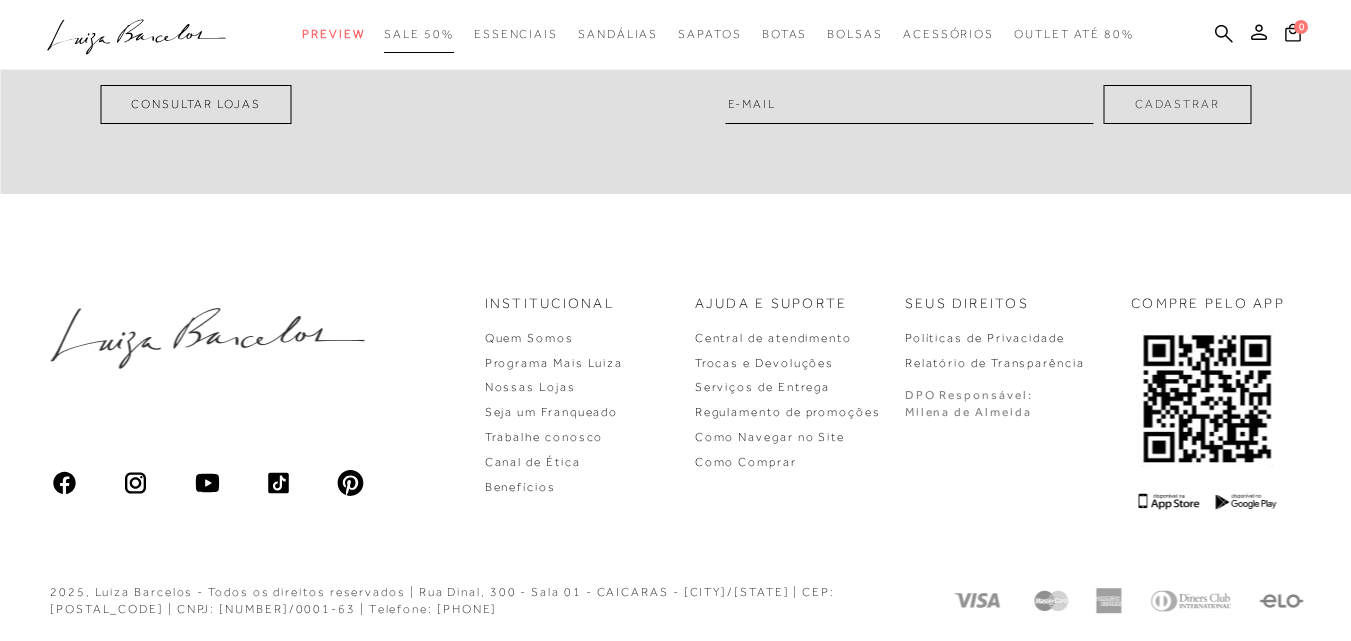 scroll, scrollTop: 0, scrollLeft: 0, axis: both 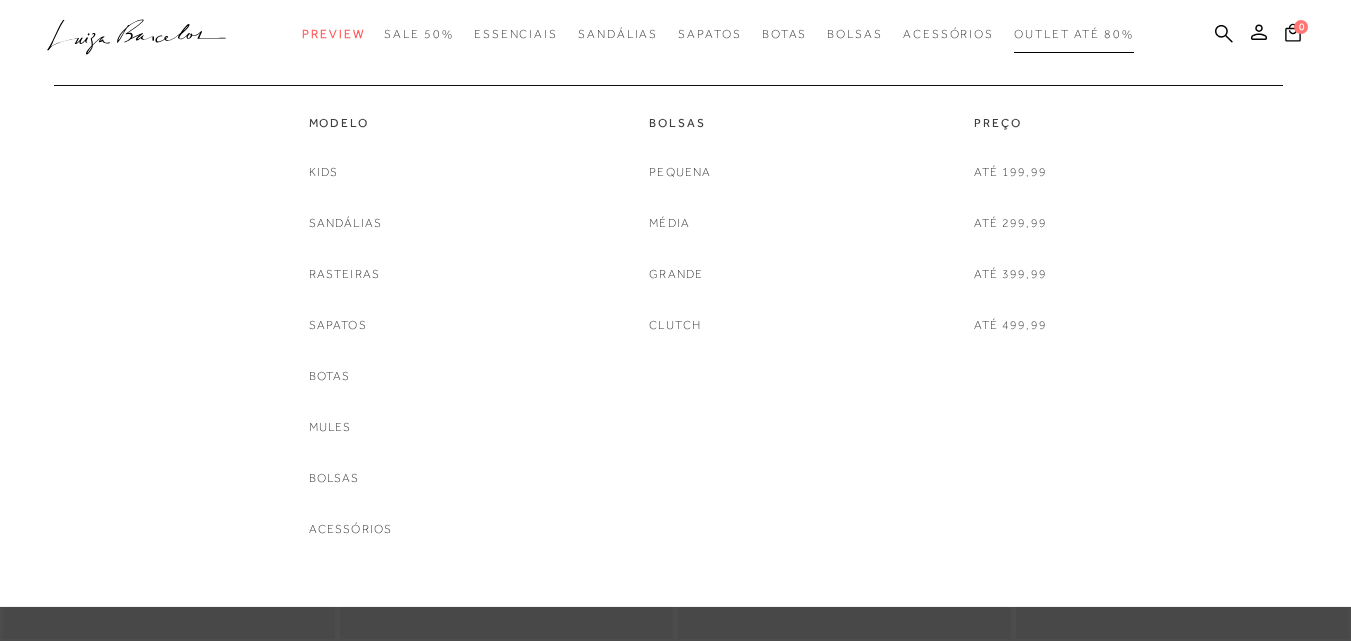 click on "Outlet até 80%" at bounding box center [1074, 34] 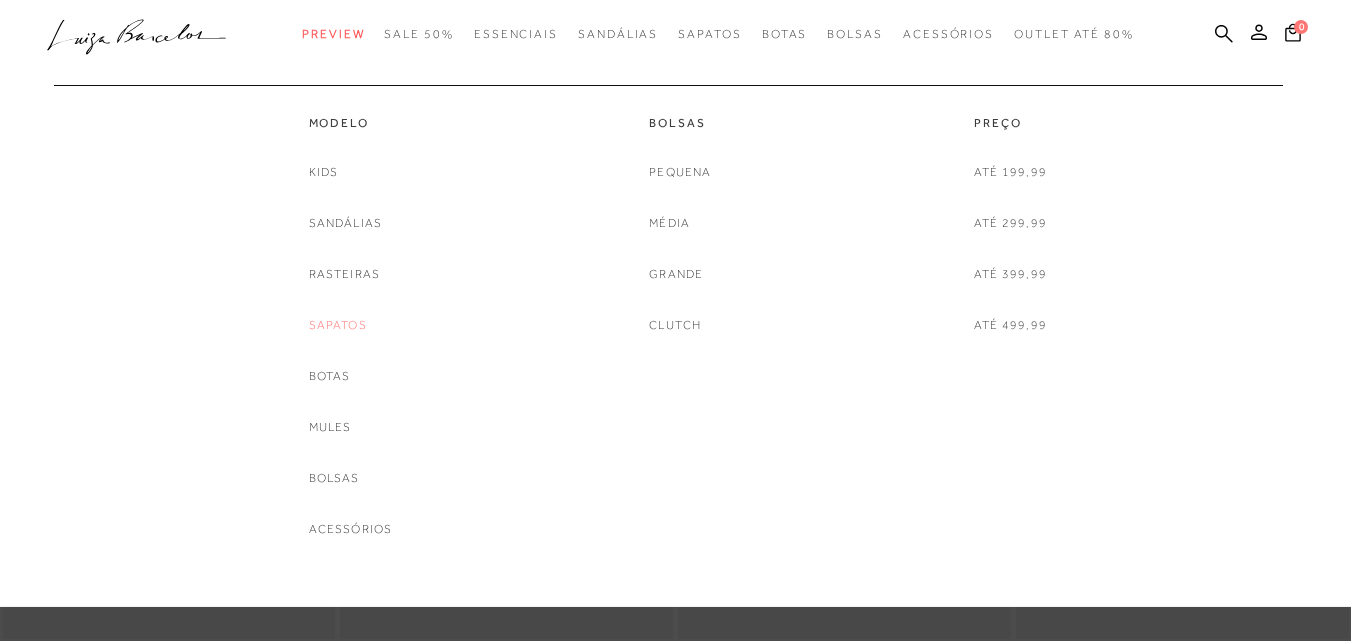click on "Sapatos" at bounding box center [338, 325] 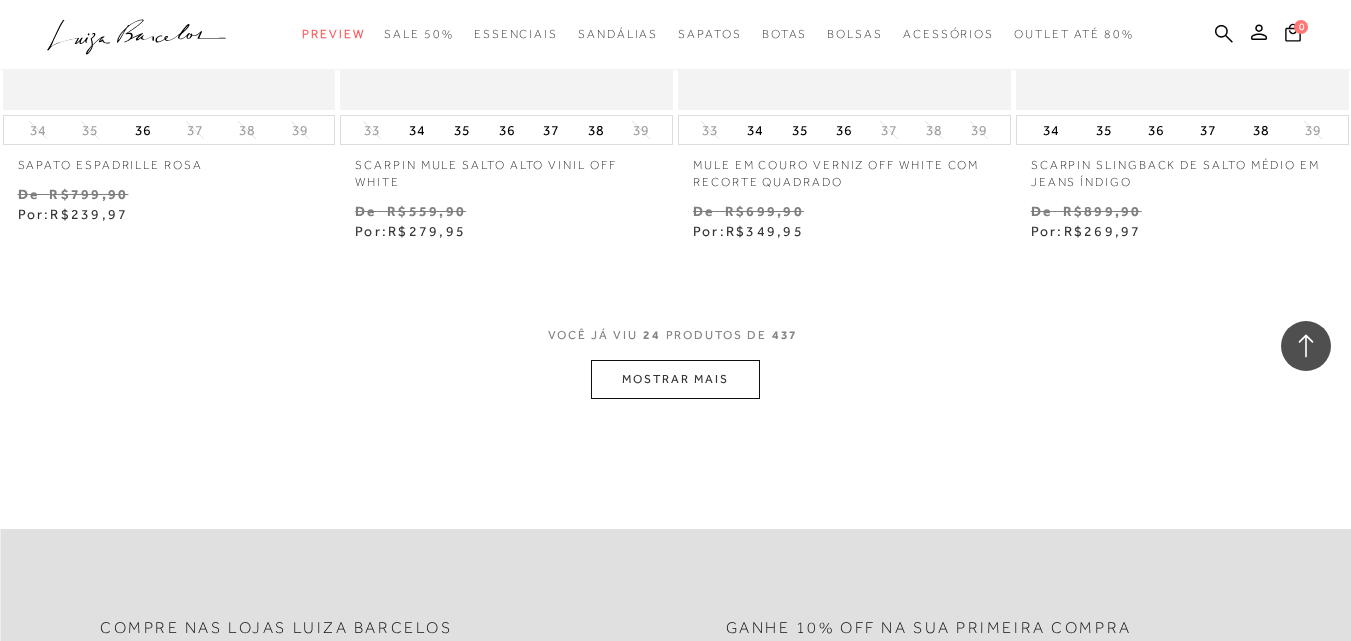 scroll, scrollTop: 3900, scrollLeft: 0, axis: vertical 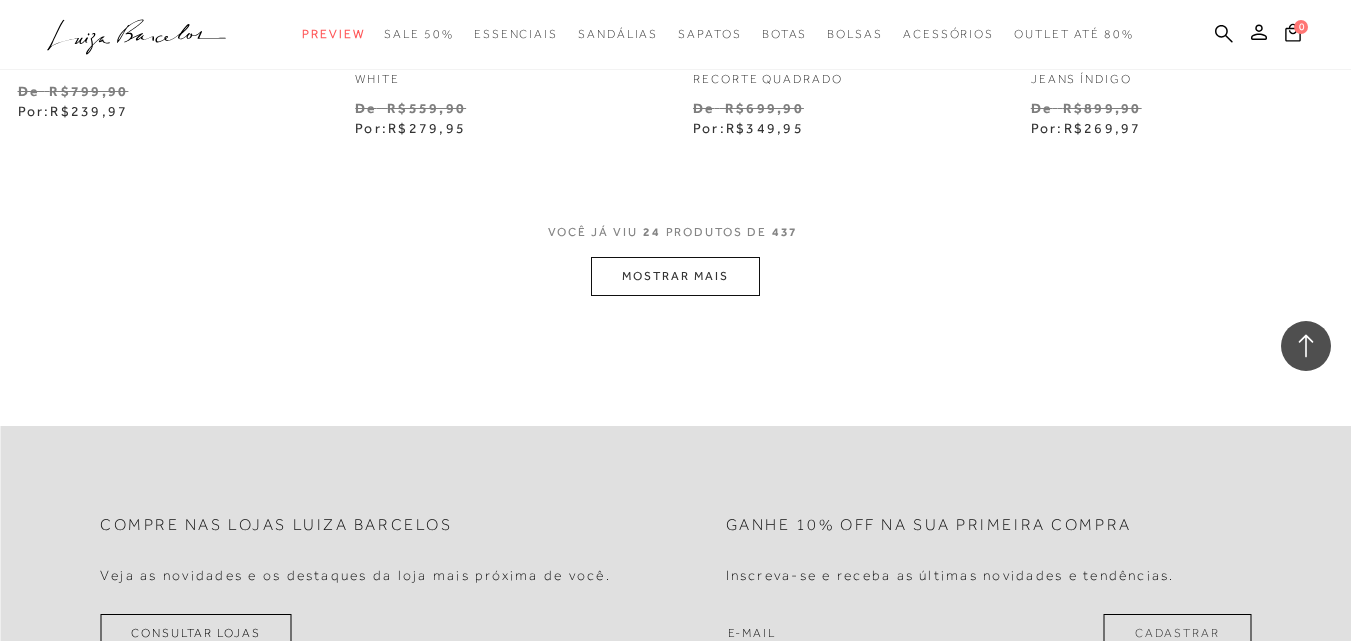 click on "MOSTRAR MAIS" at bounding box center (675, 276) 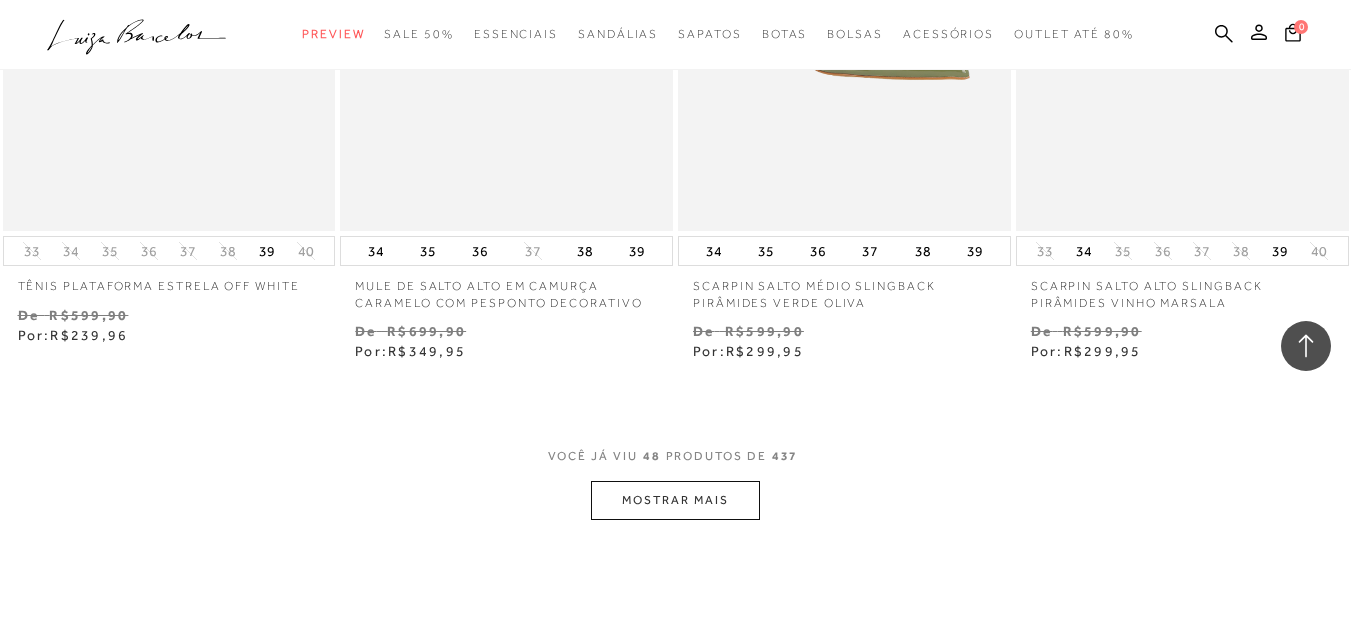 scroll, scrollTop: 7600, scrollLeft: 0, axis: vertical 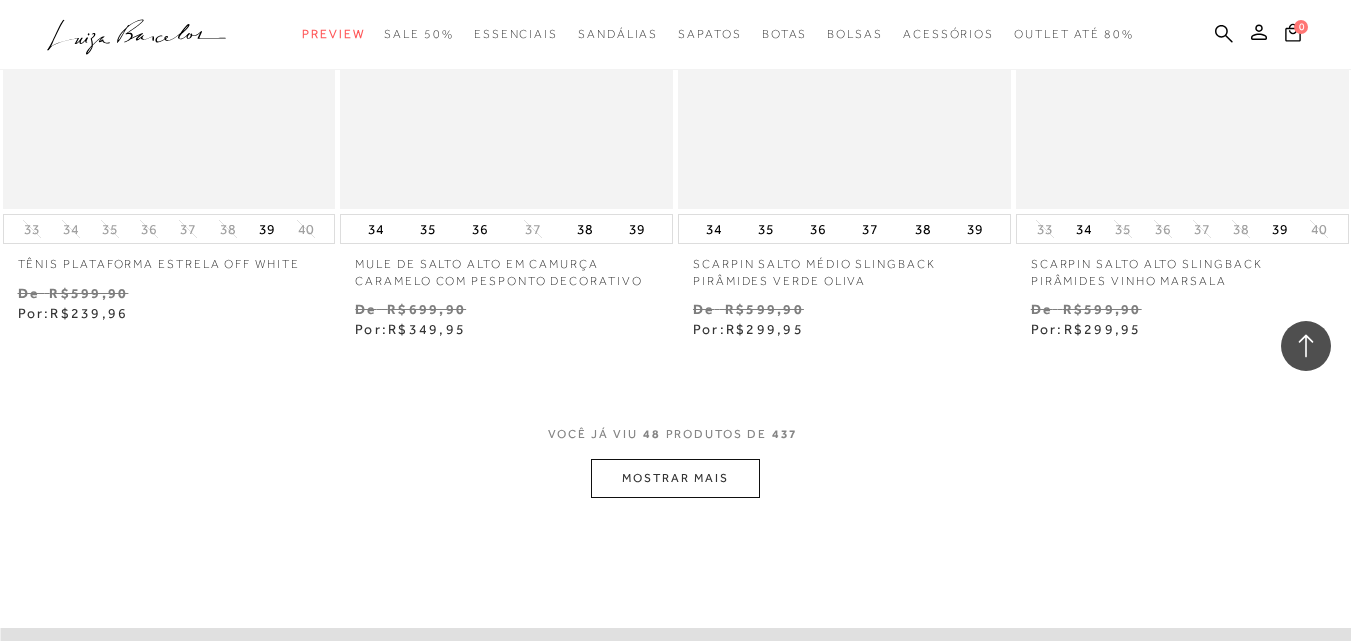click on "MOSTRAR MAIS" at bounding box center (675, 478) 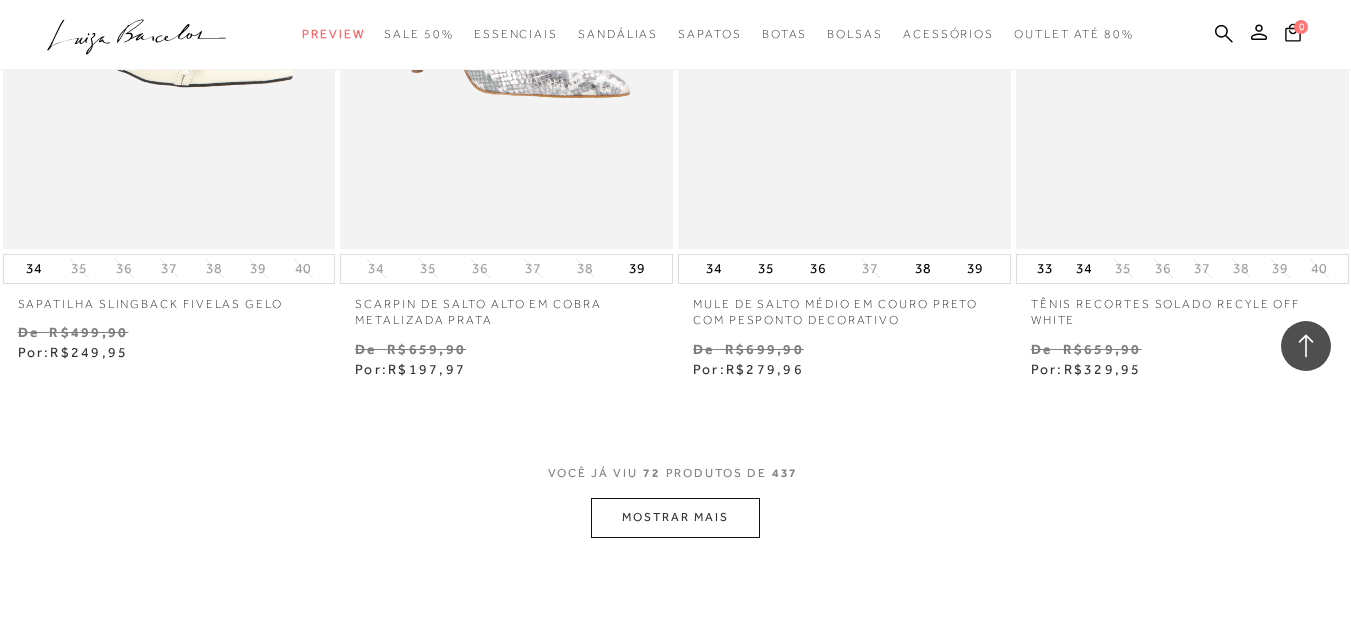 scroll, scrollTop: 11500, scrollLeft: 0, axis: vertical 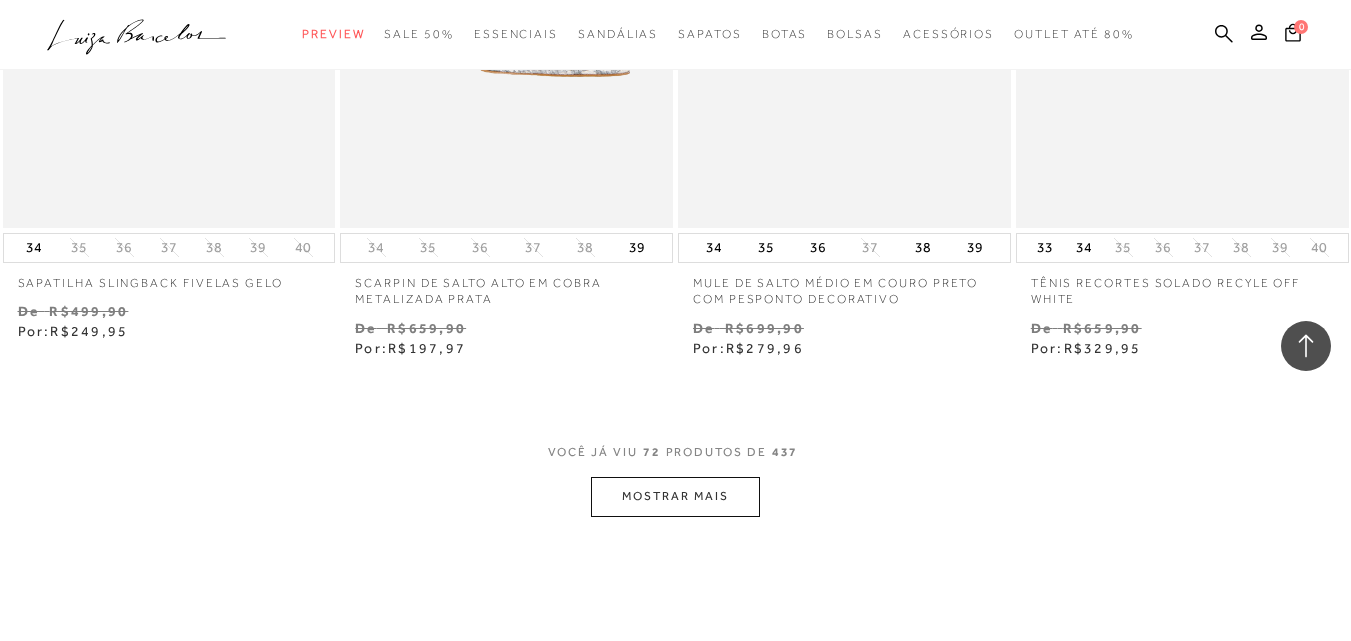click on "MOSTRAR MAIS" at bounding box center (675, 496) 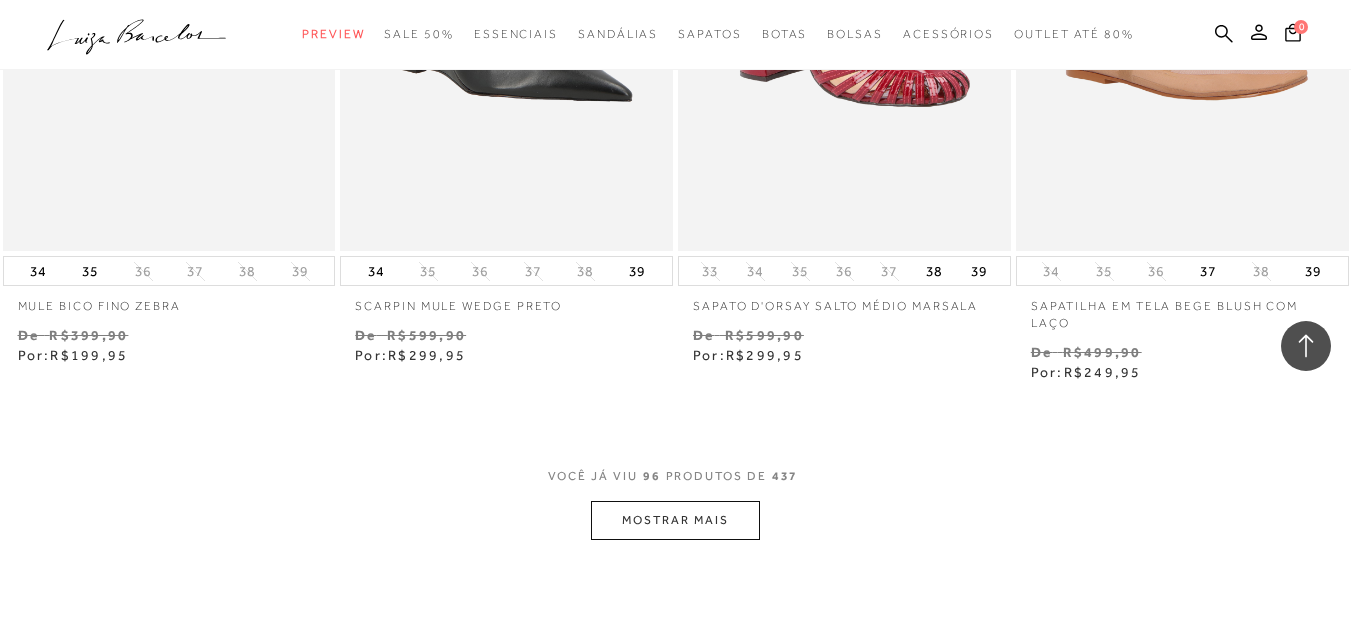 scroll, scrollTop: 15500, scrollLeft: 0, axis: vertical 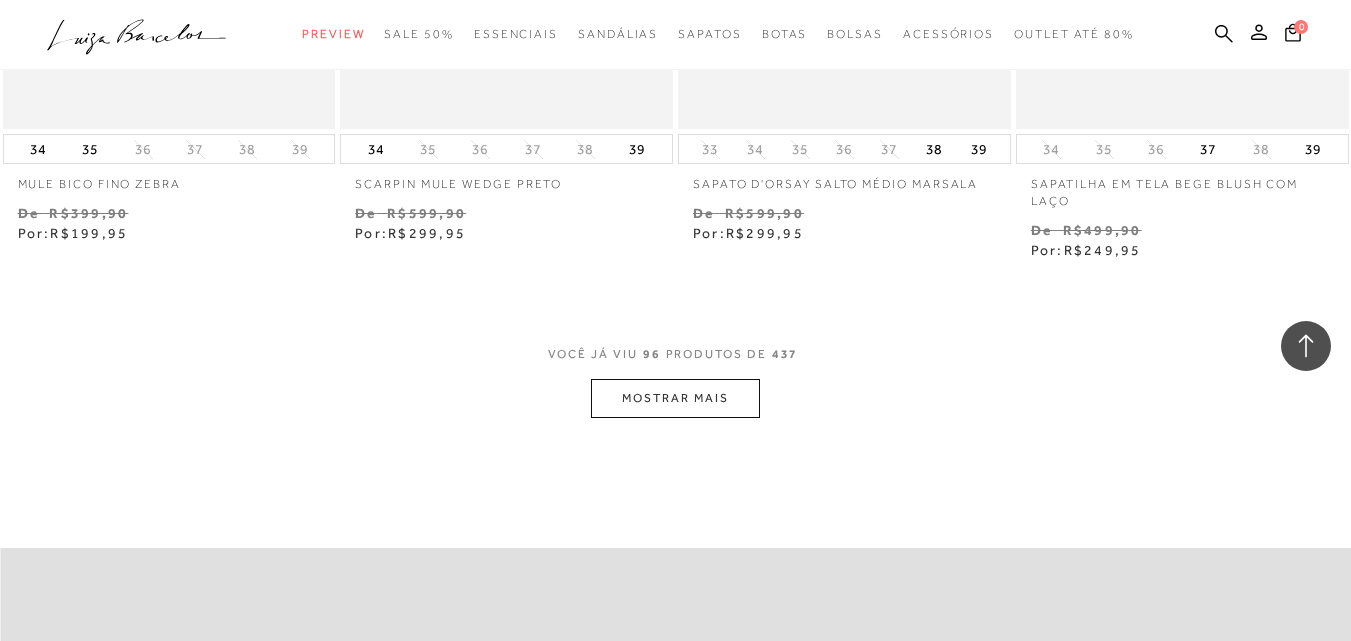 click on "MOSTRAR MAIS" at bounding box center (675, 398) 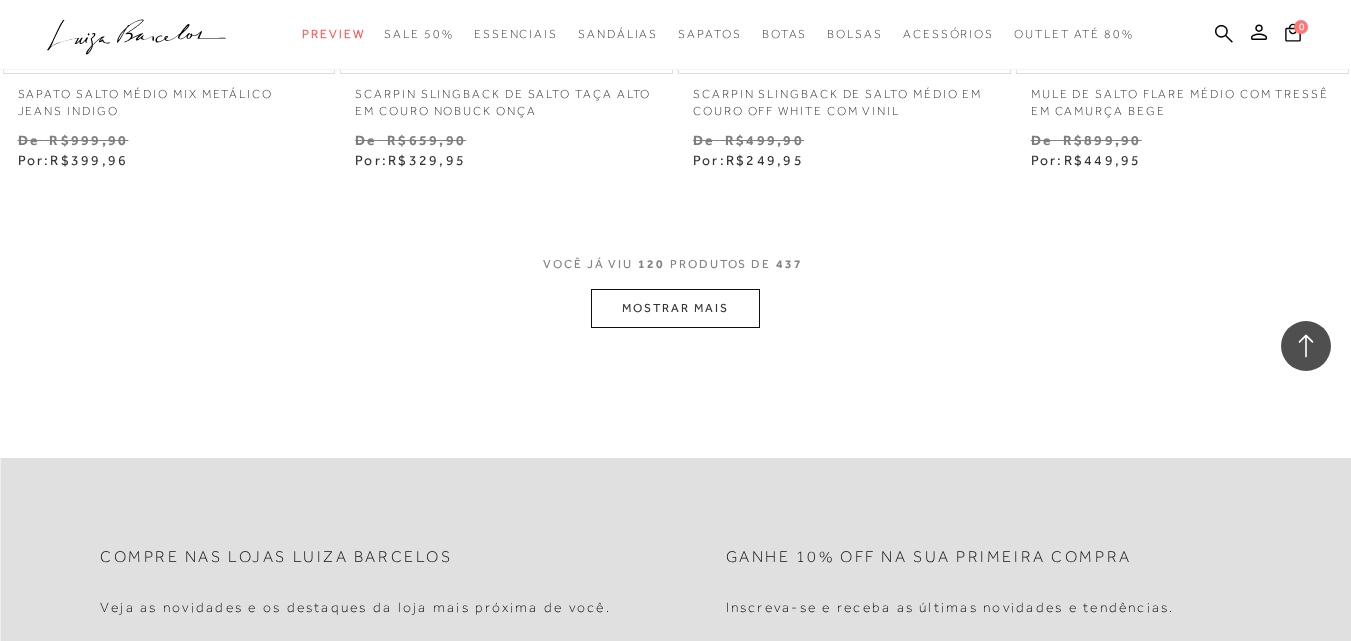scroll, scrollTop: 19500, scrollLeft: 0, axis: vertical 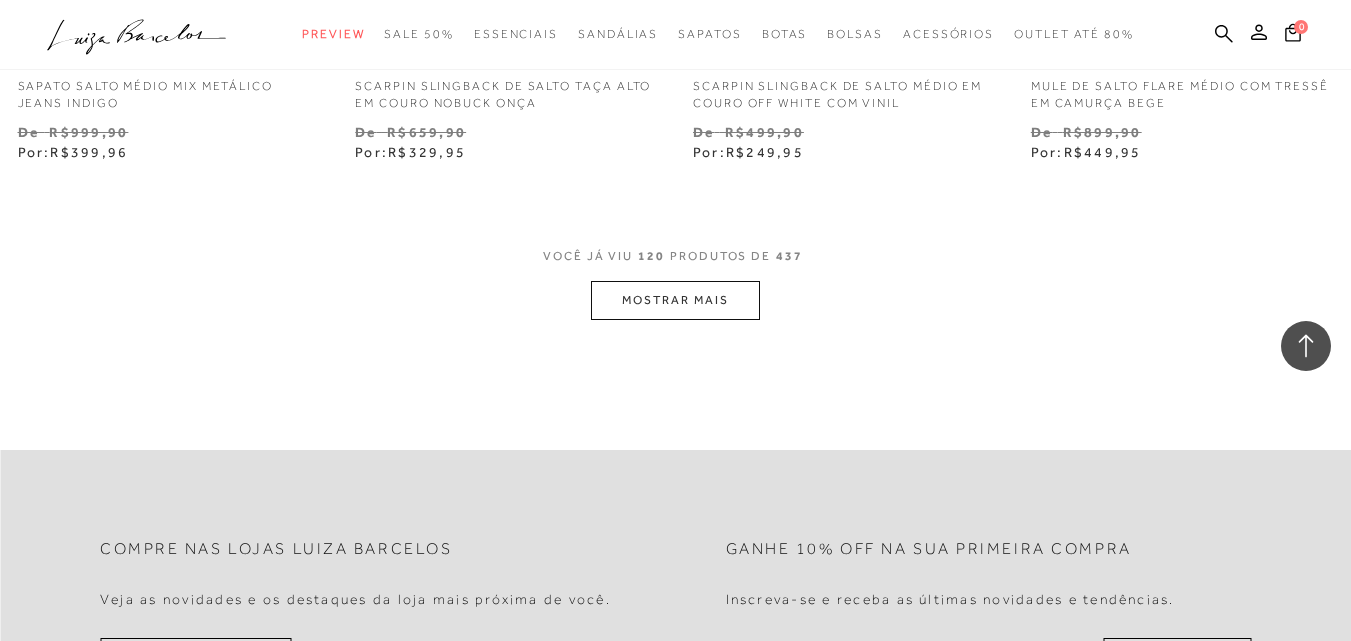click on "MOSTRAR MAIS" at bounding box center [675, 300] 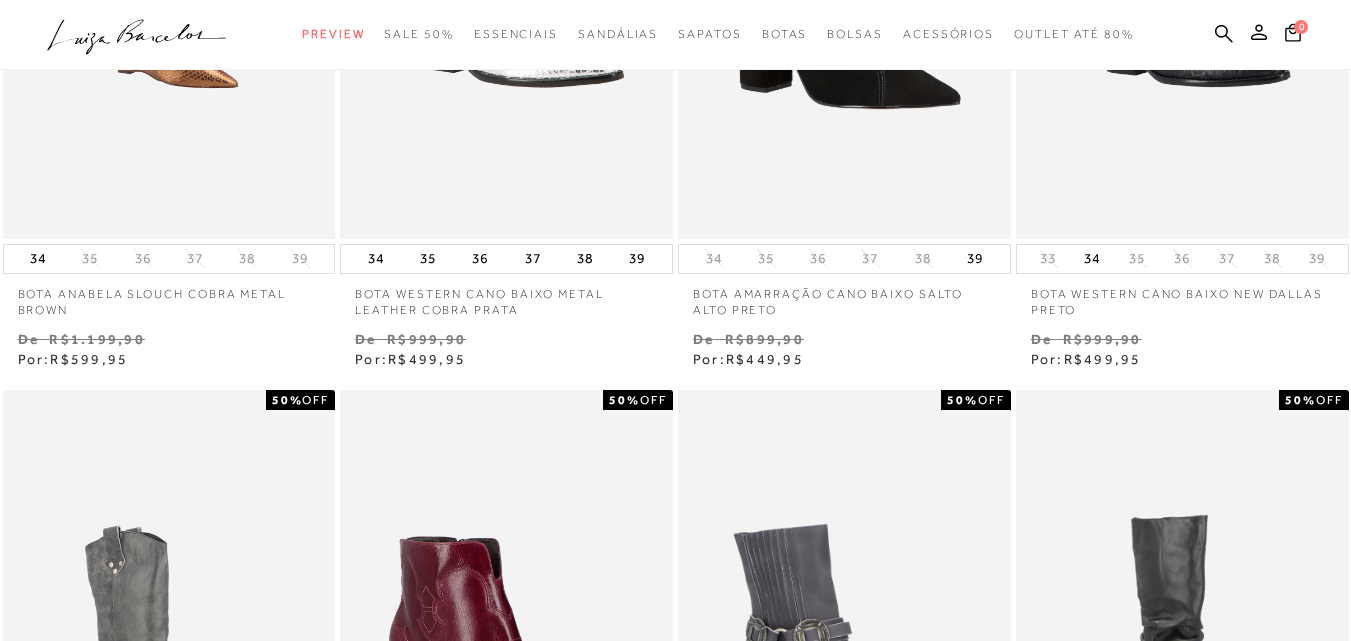 scroll, scrollTop: 400, scrollLeft: 0, axis: vertical 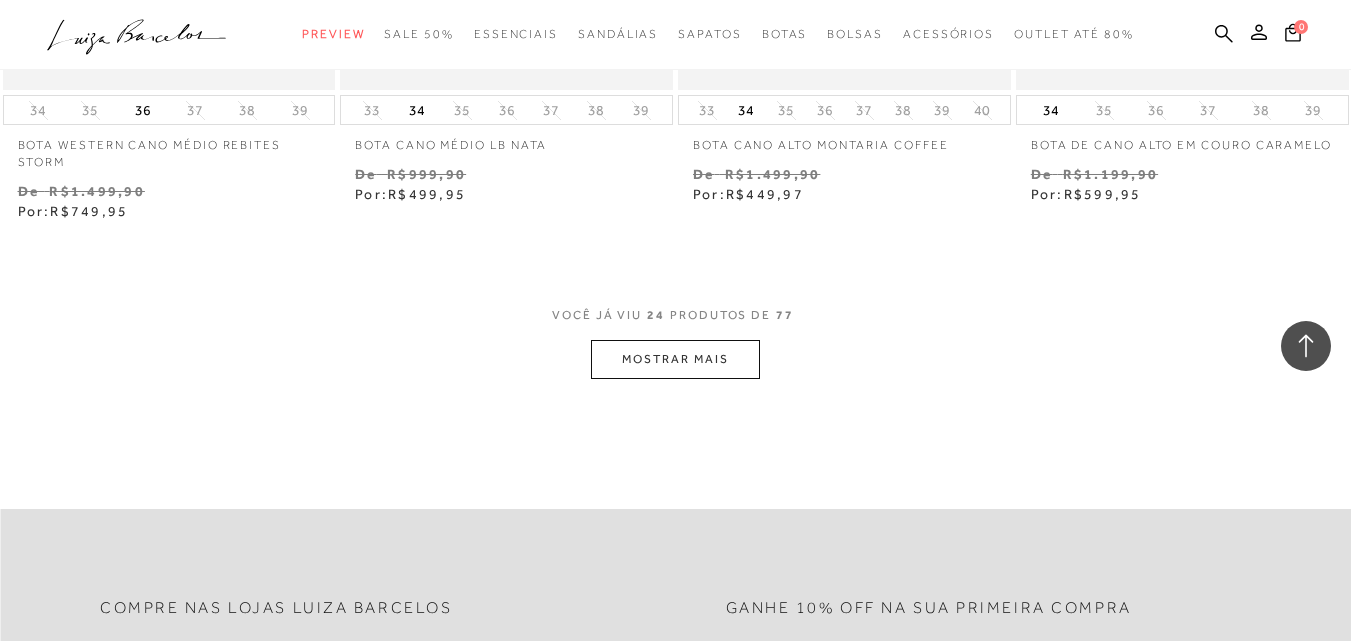 click on "MOSTRAR MAIS" at bounding box center (675, 359) 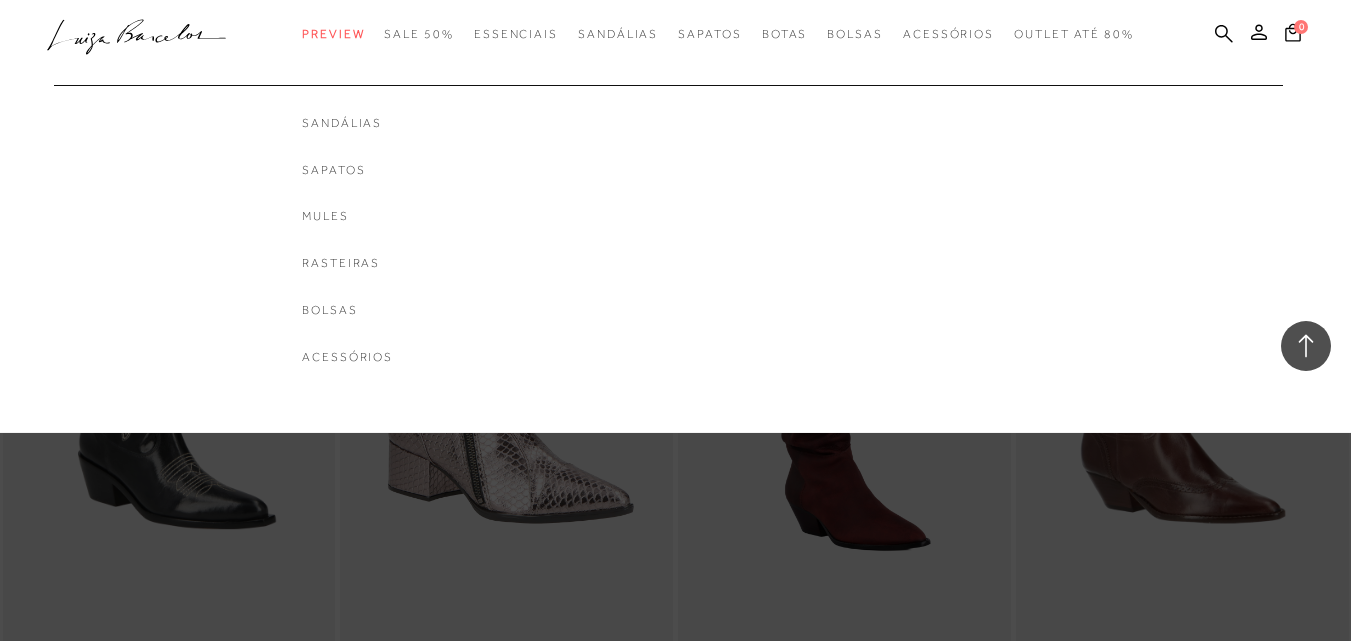 scroll, scrollTop: 7100, scrollLeft: 0, axis: vertical 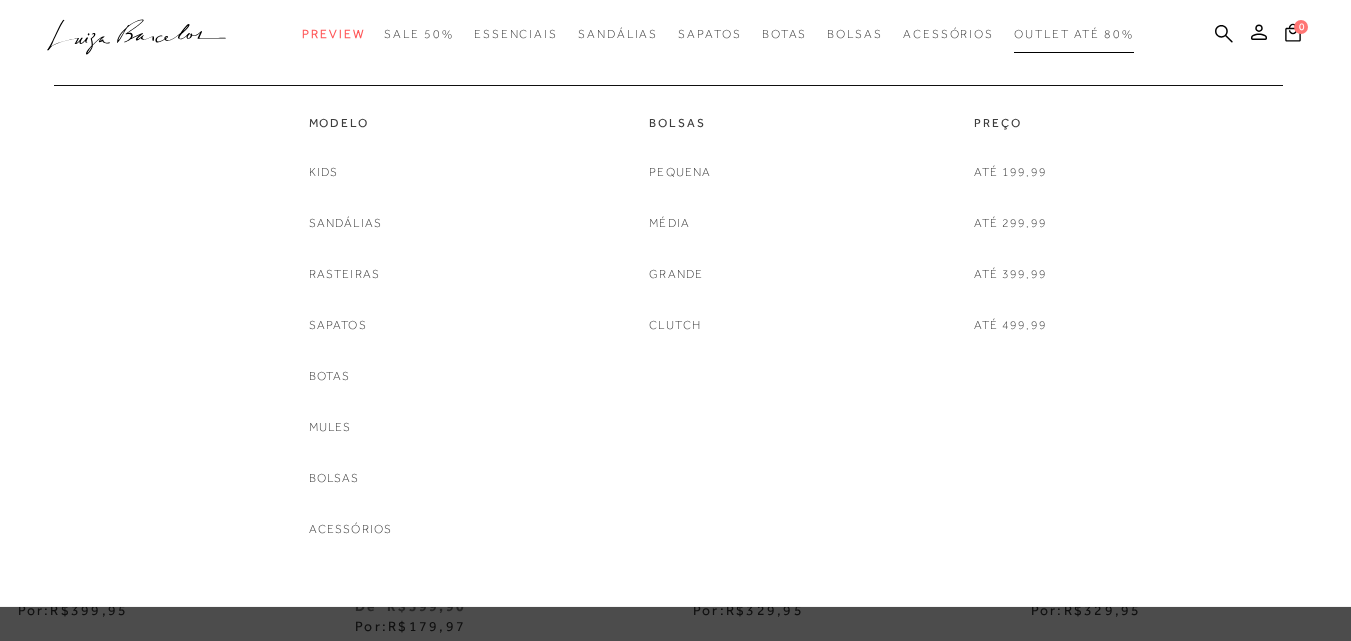 click on "Outlet até 80%" at bounding box center [1074, 34] 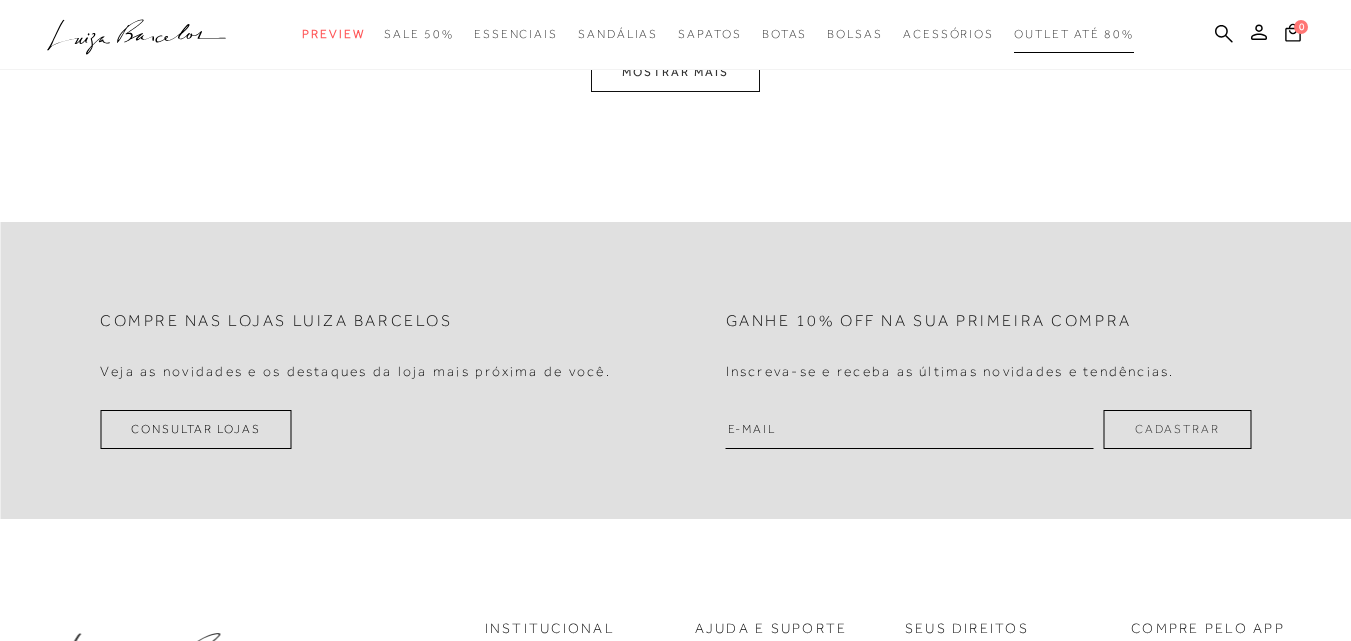 scroll, scrollTop: 0, scrollLeft: 0, axis: both 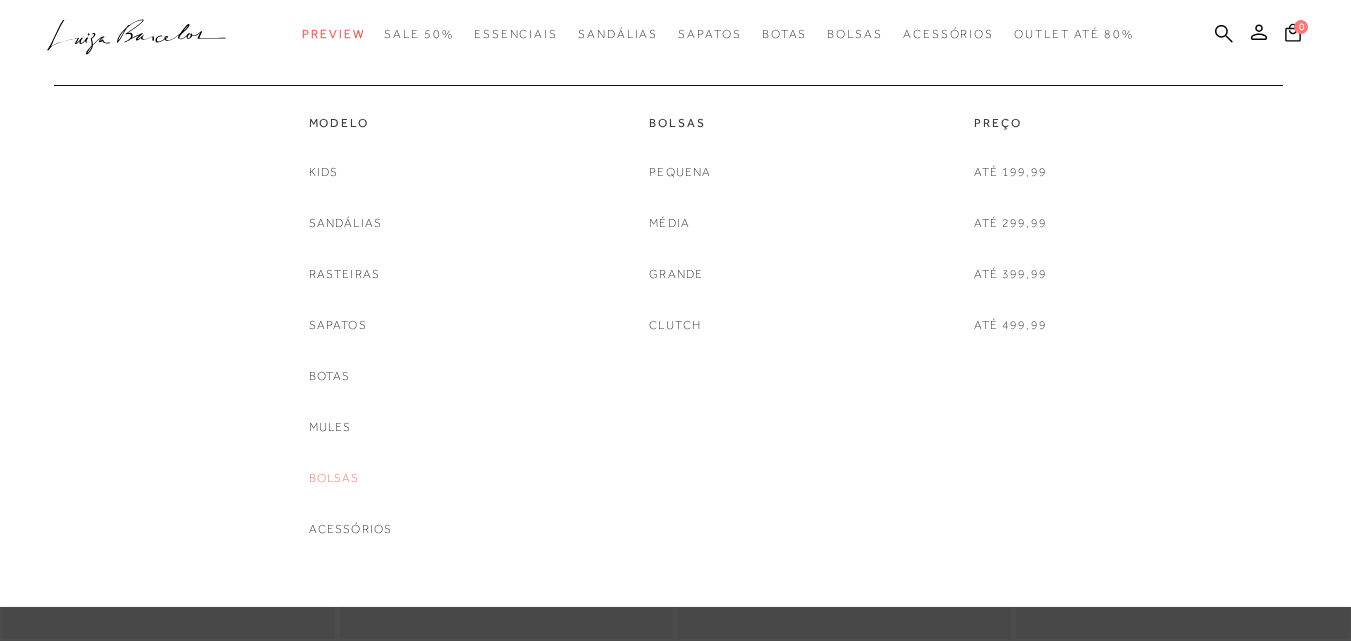 click on "Bolsas" at bounding box center (334, 478) 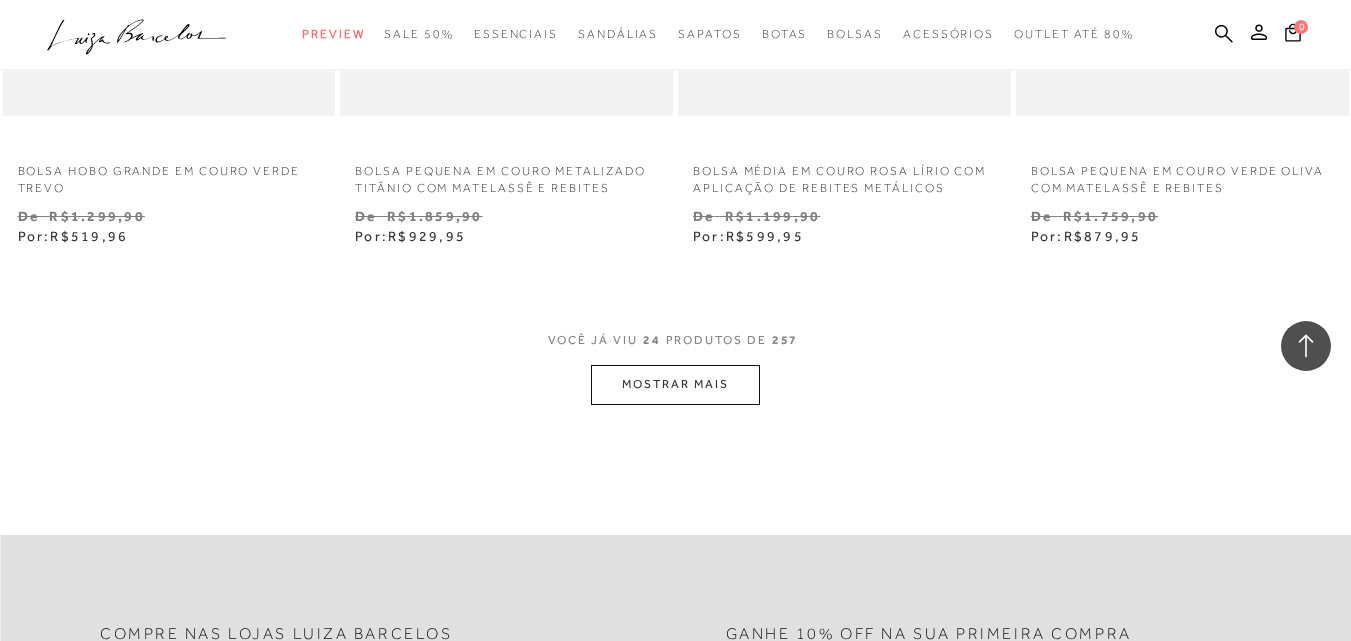 scroll, scrollTop: 3900, scrollLeft: 0, axis: vertical 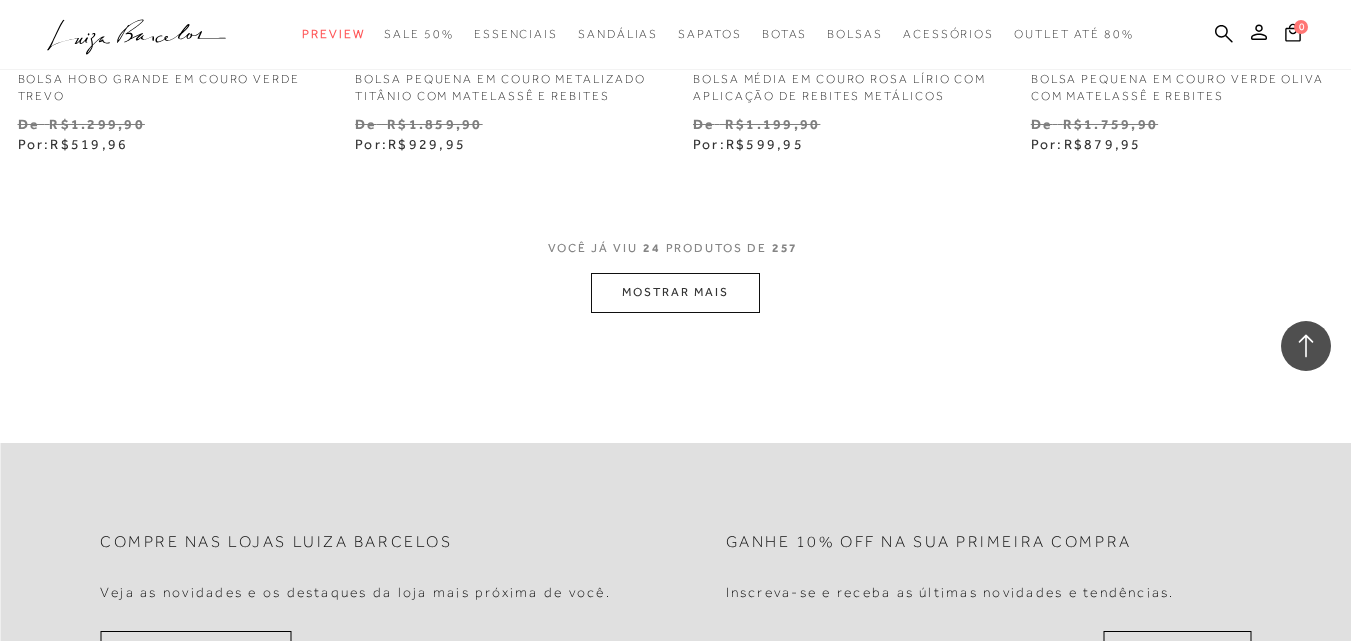 click on "MOSTRAR MAIS" at bounding box center [675, 292] 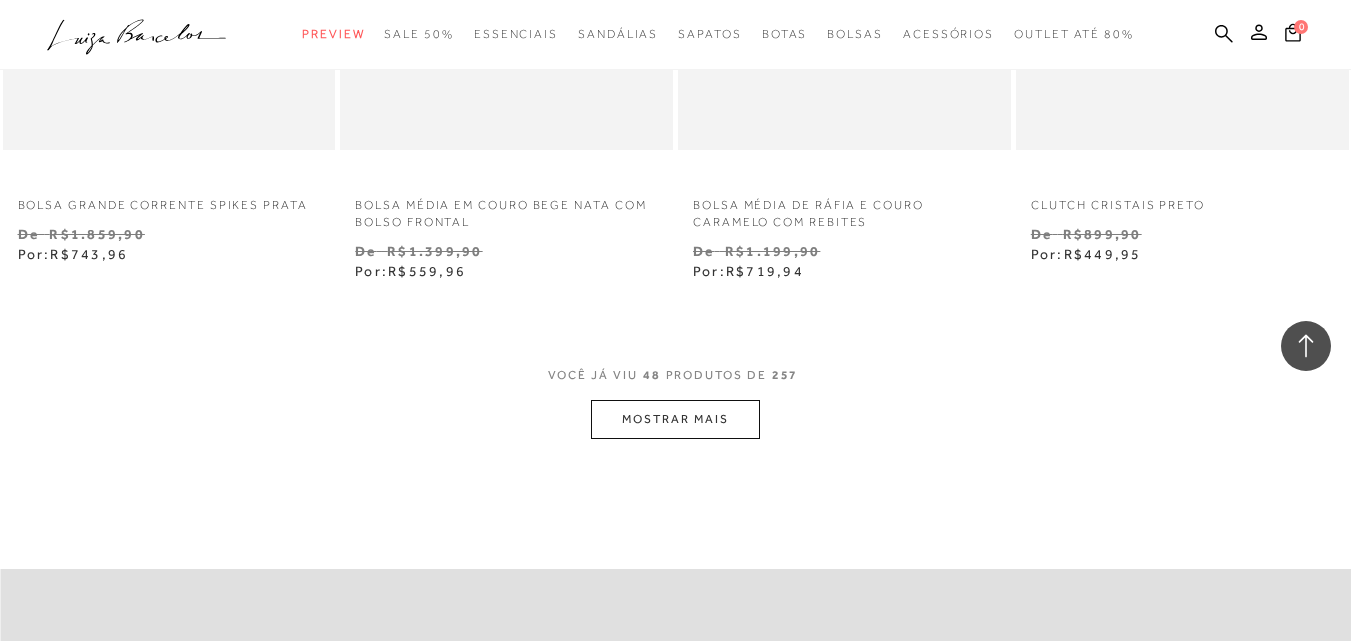scroll, scrollTop: 7900, scrollLeft: 0, axis: vertical 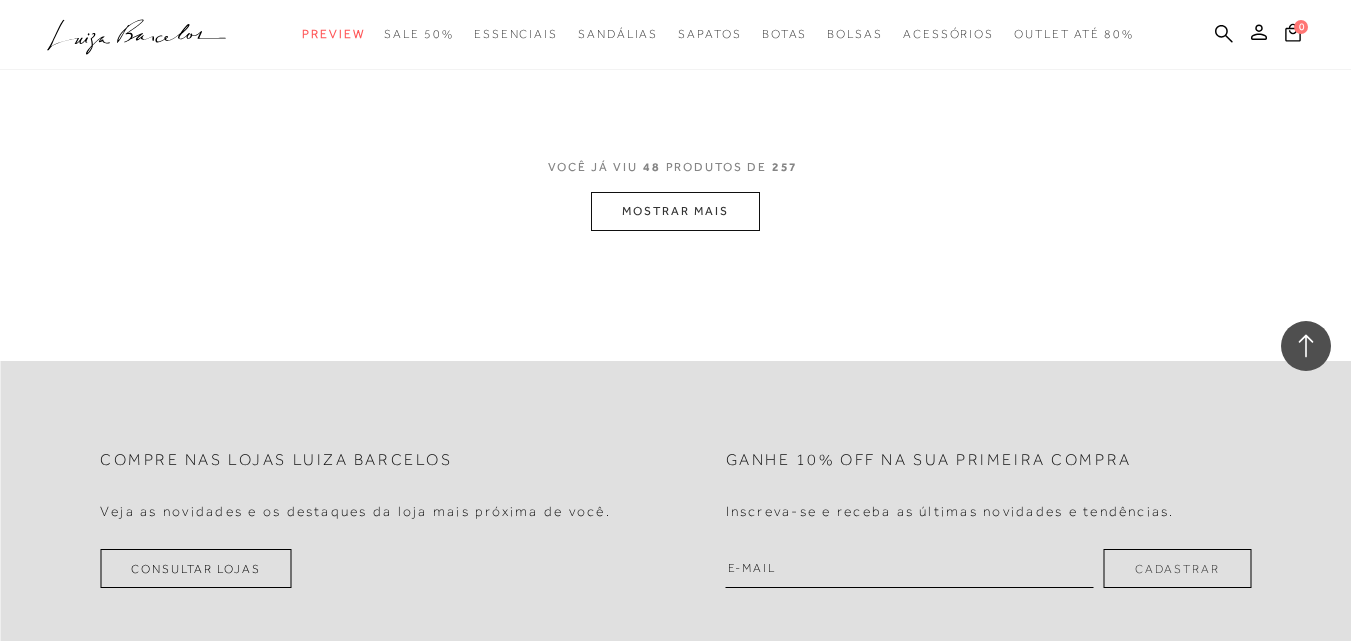 click on "MOSTRAR MAIS" at bounding box center [675, 211] 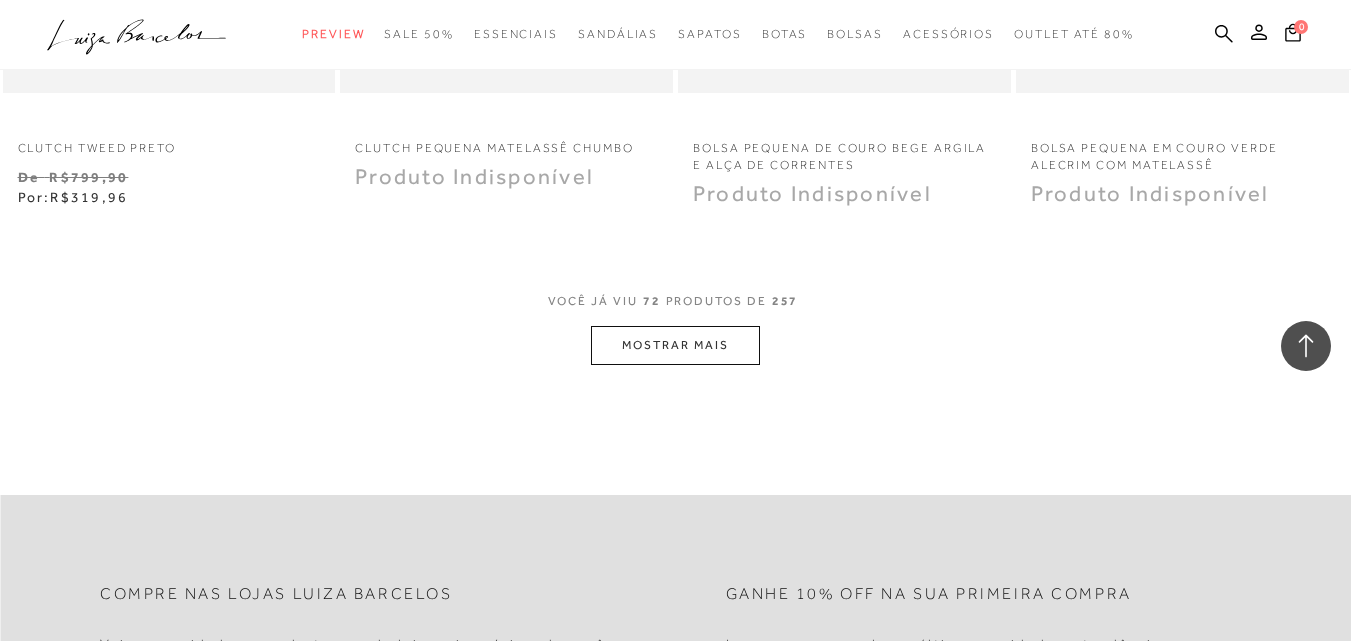 scroll, scrollTop: 11800, scrollLeft: 0, axis: vertical 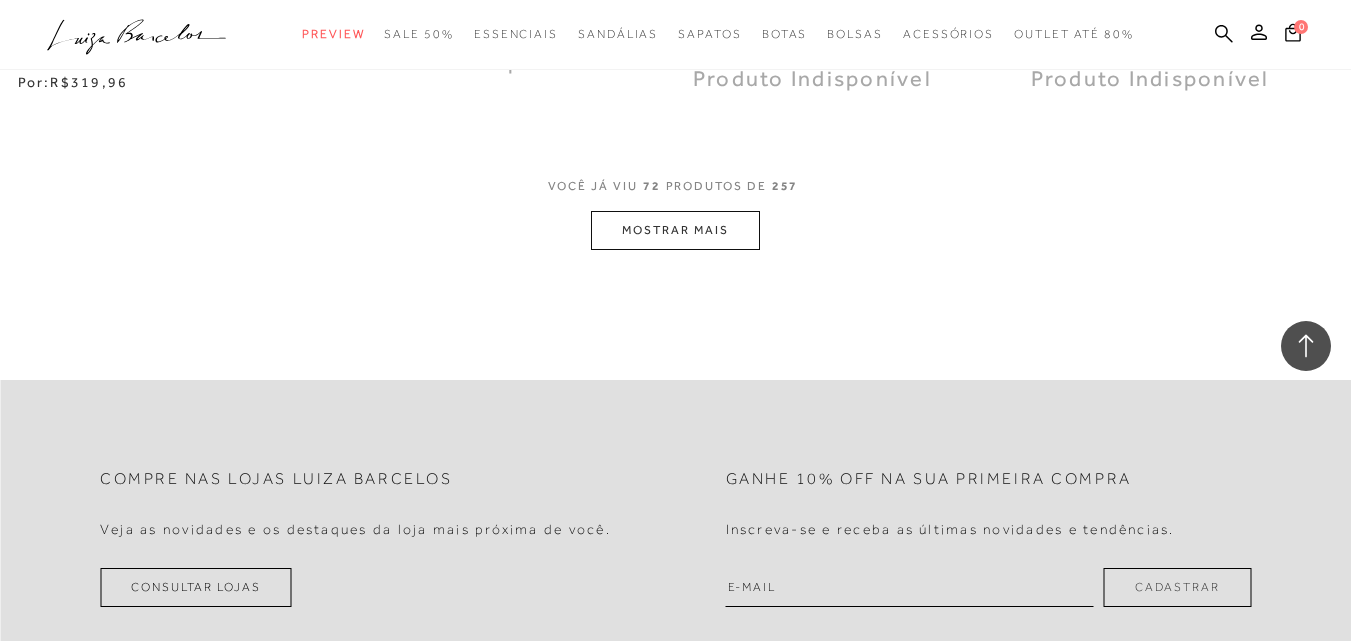 click on "MOSTRAR MAIS" at bounding box center [675, 230] 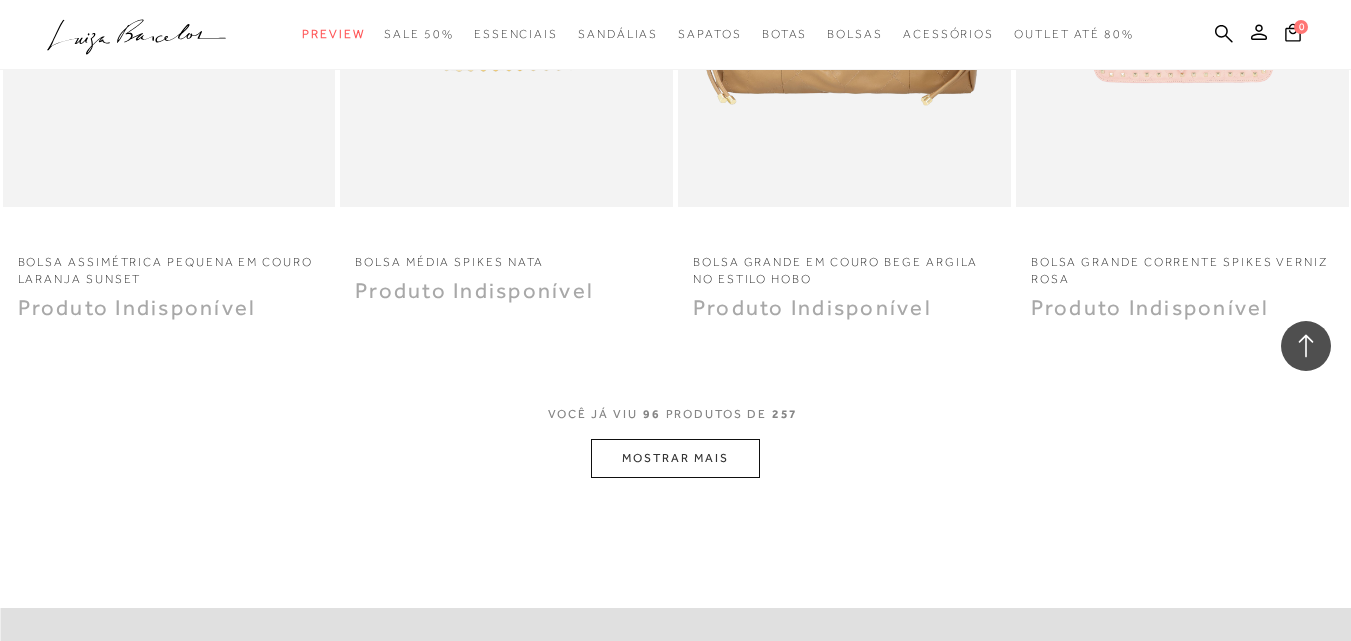 scroll, scrollTop: 15500, scrollLeft: 0, axis: vertical 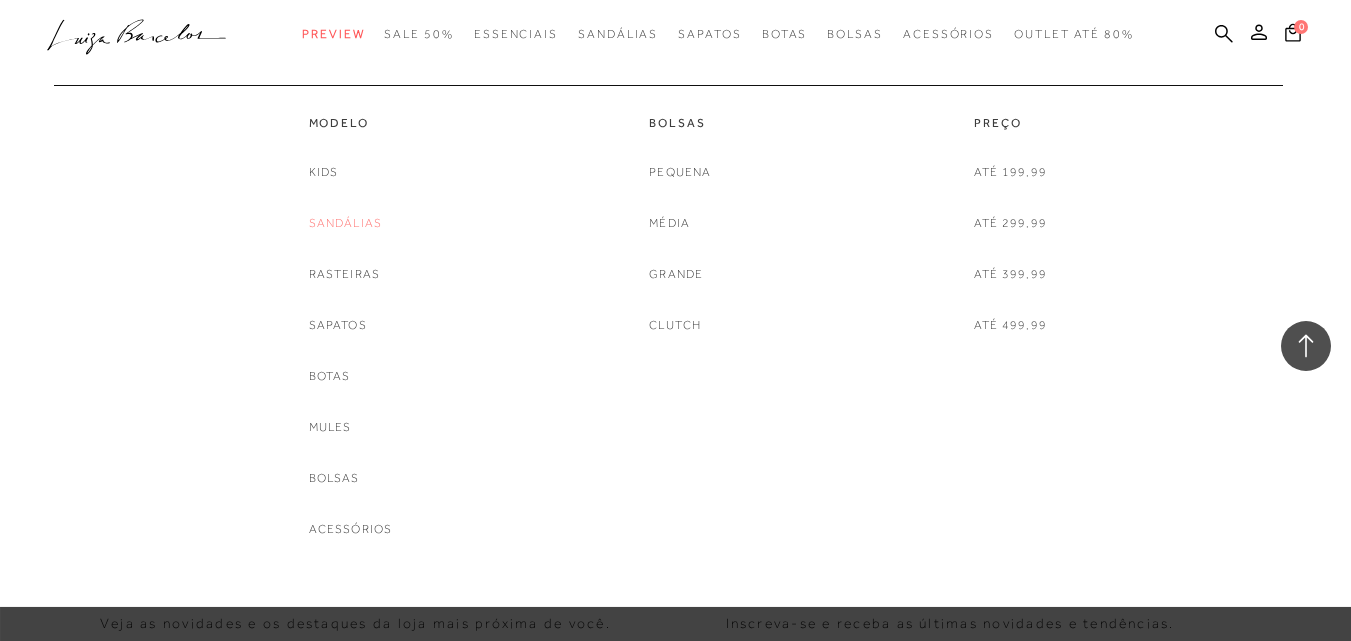 click on "Sandálias" at bounding box center (346, 223) 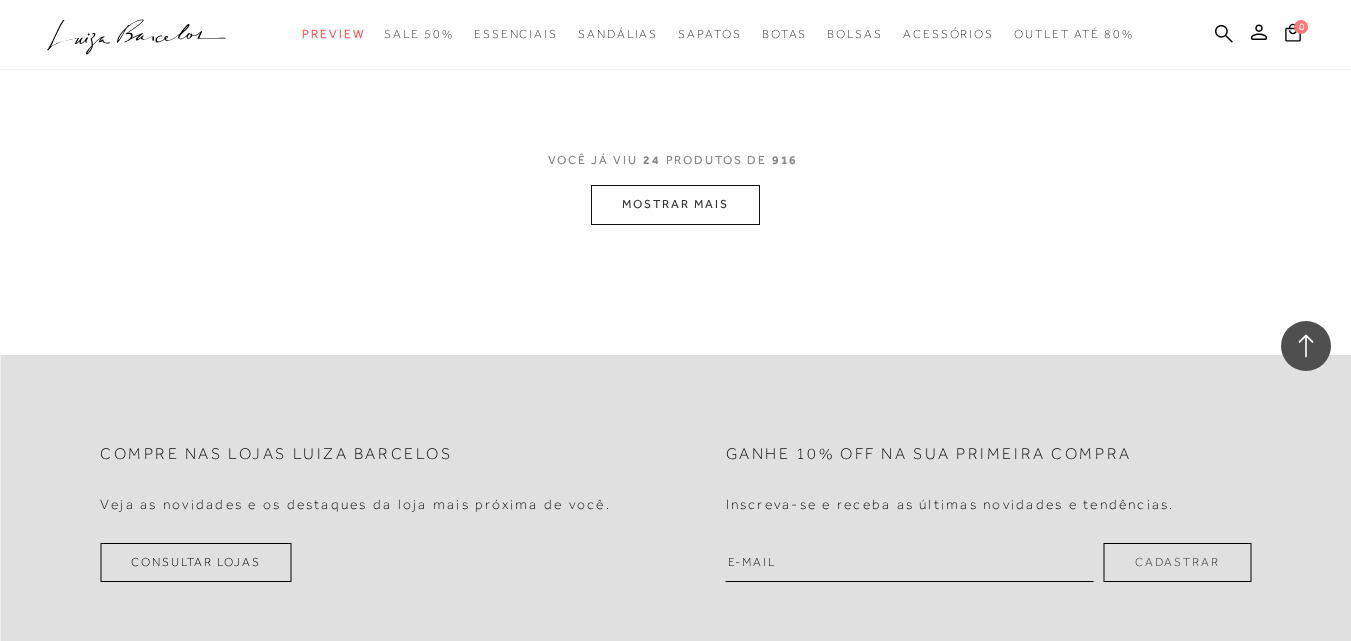 scroll, scrollTop: 4000, scrollLeft: 0, axis: vertical 